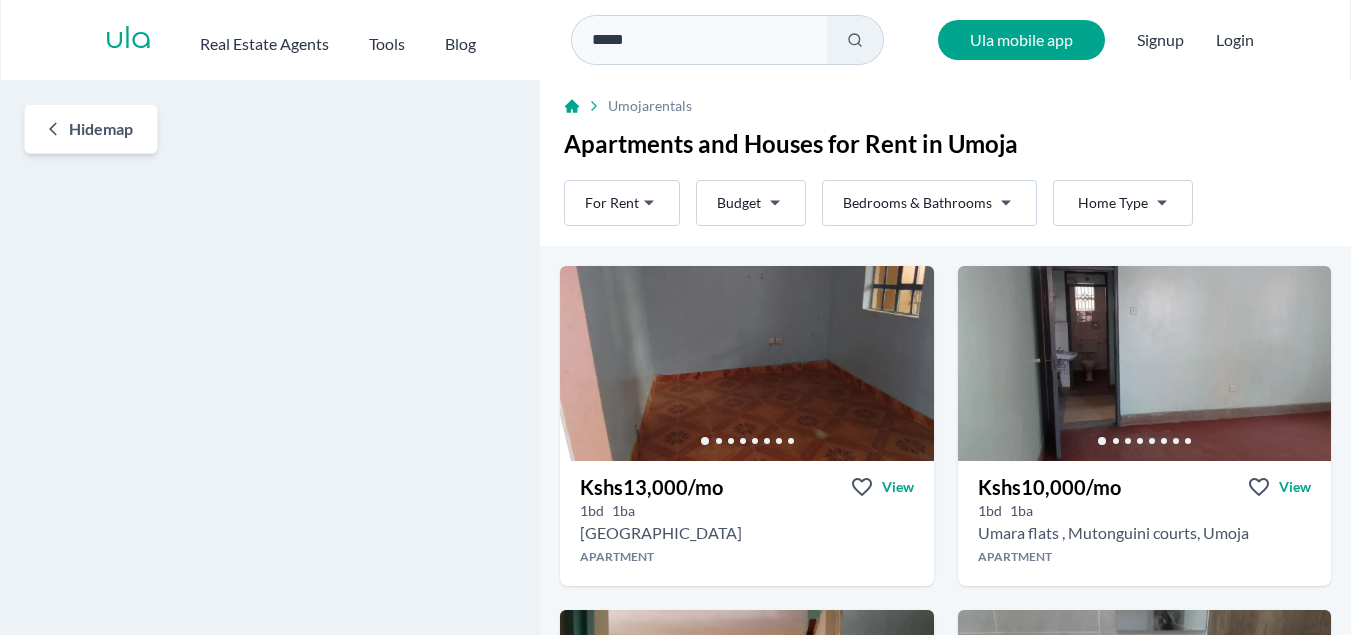 scroll, scrollTop: 0, scrollLeft: 0, axis: both 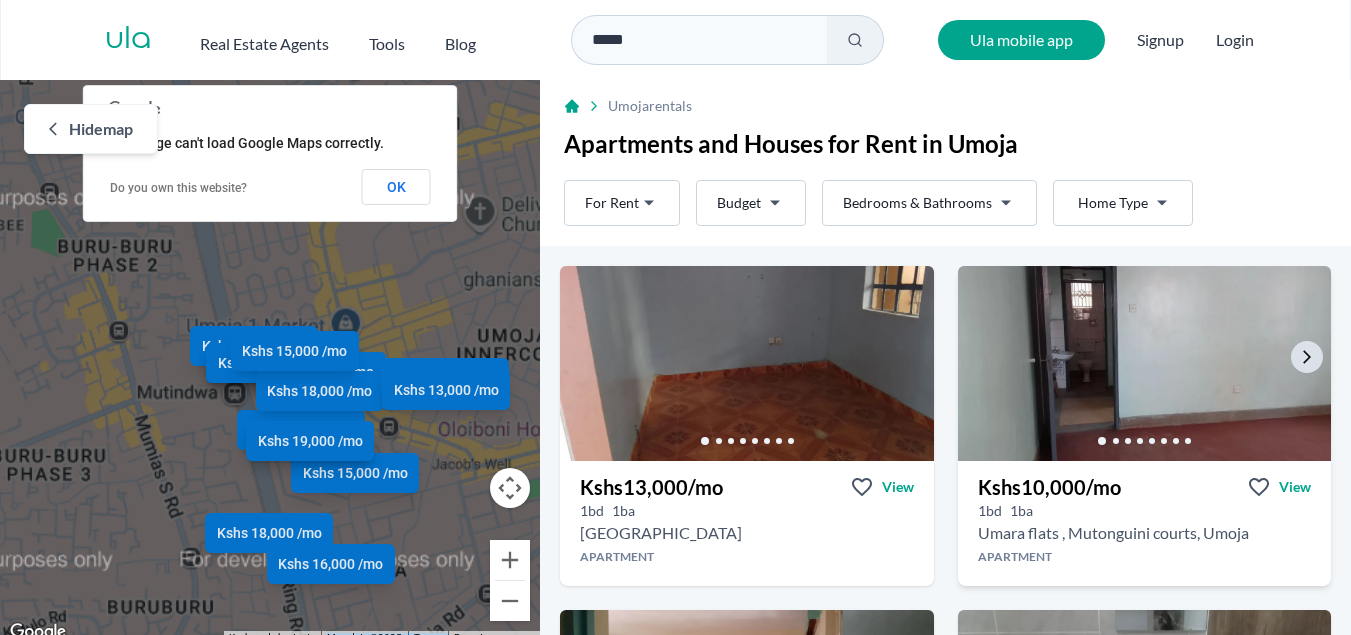 click at bounding box center (1144, 363) 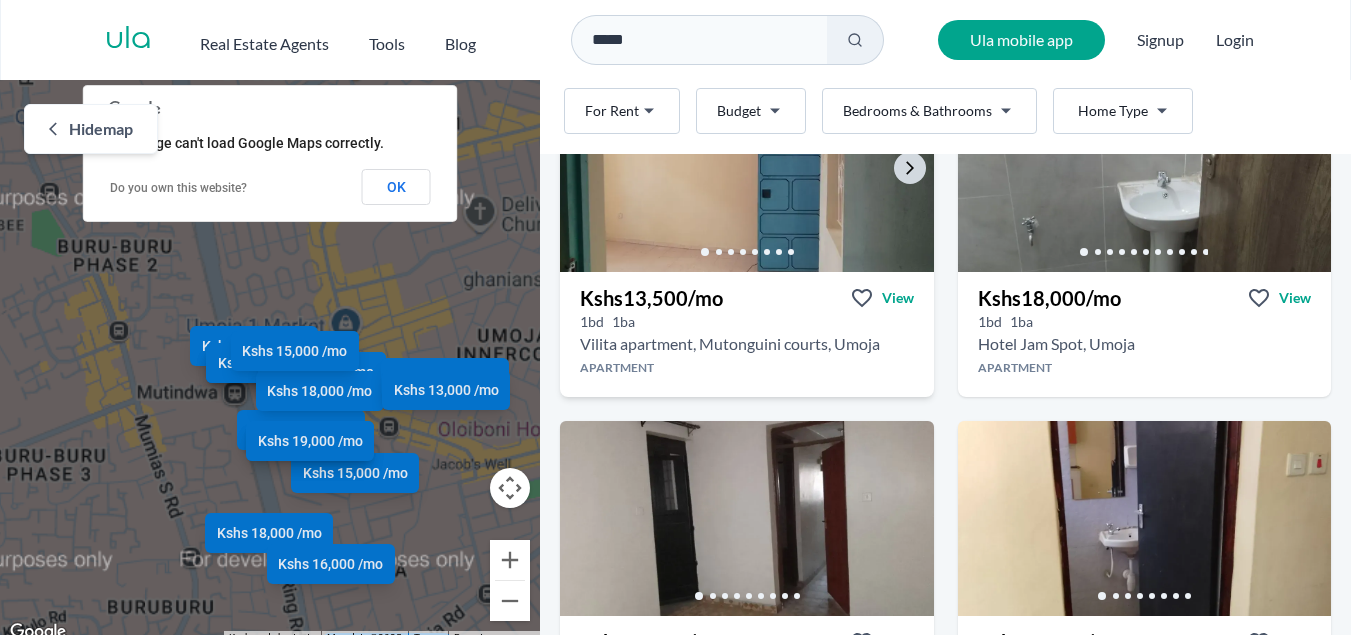 scroll, scrollTop: 433, scrollLeft: 0, axis: vertical 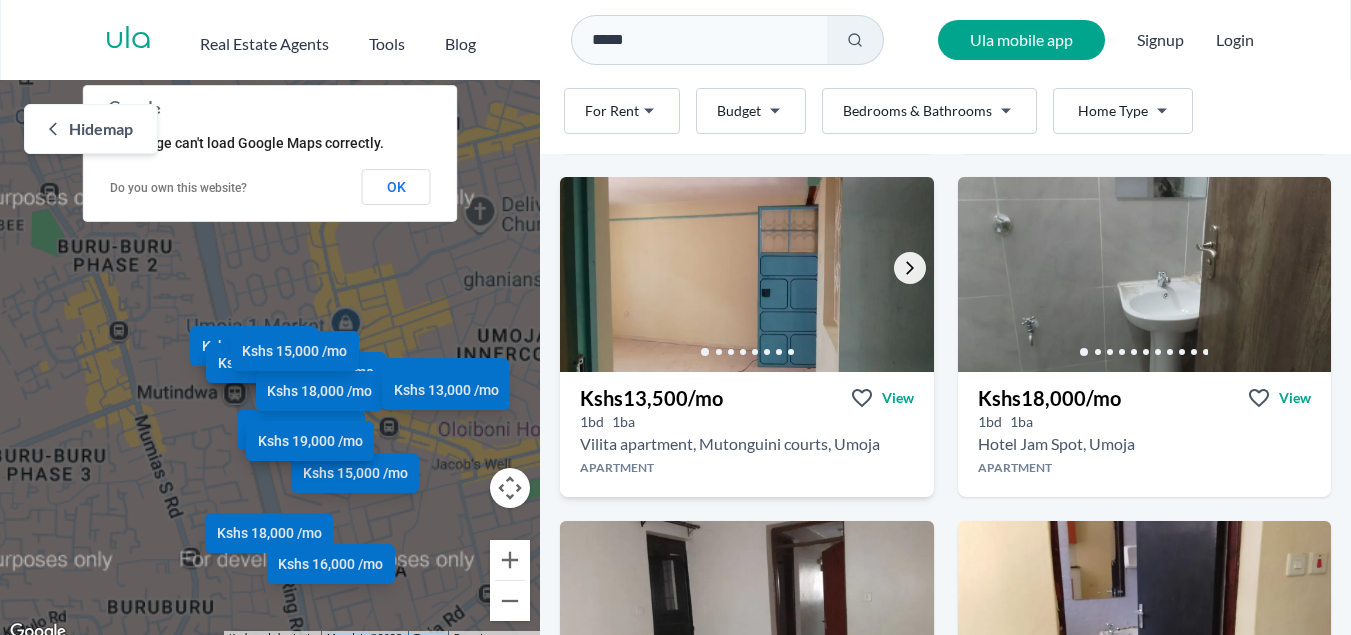 click at bounding box center (910, 268) 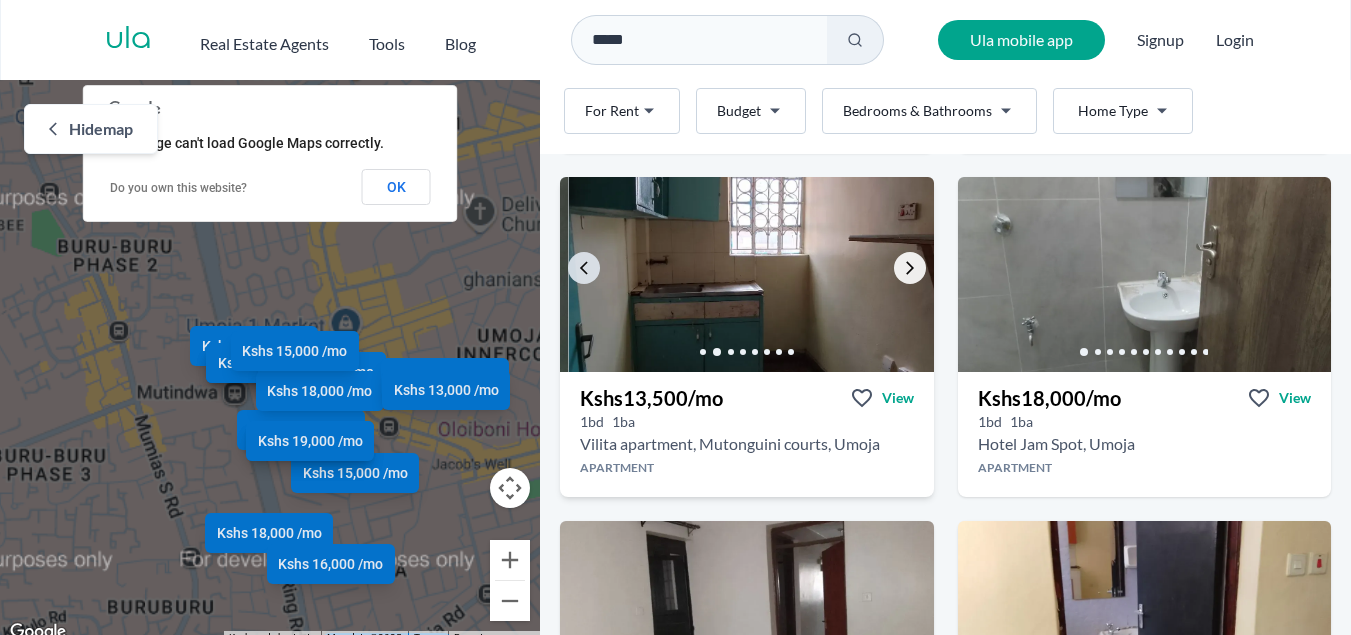 click at bounding box center (910, 268) 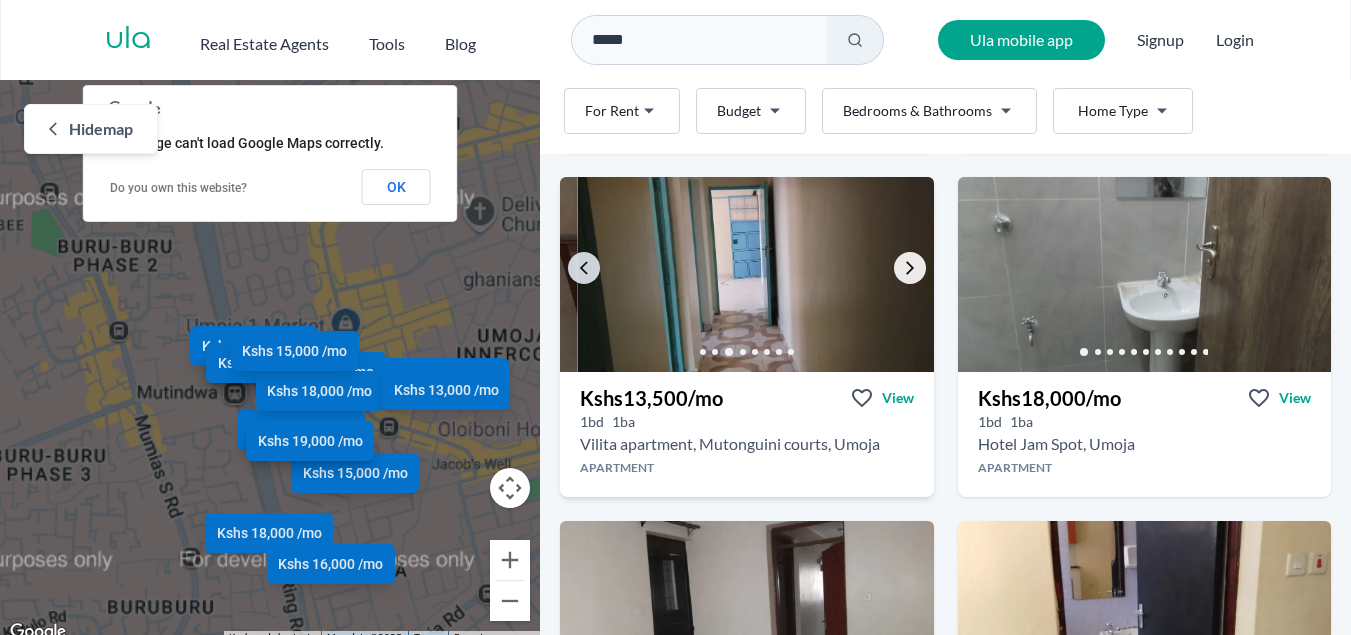 click at bounding box center [910, 268] 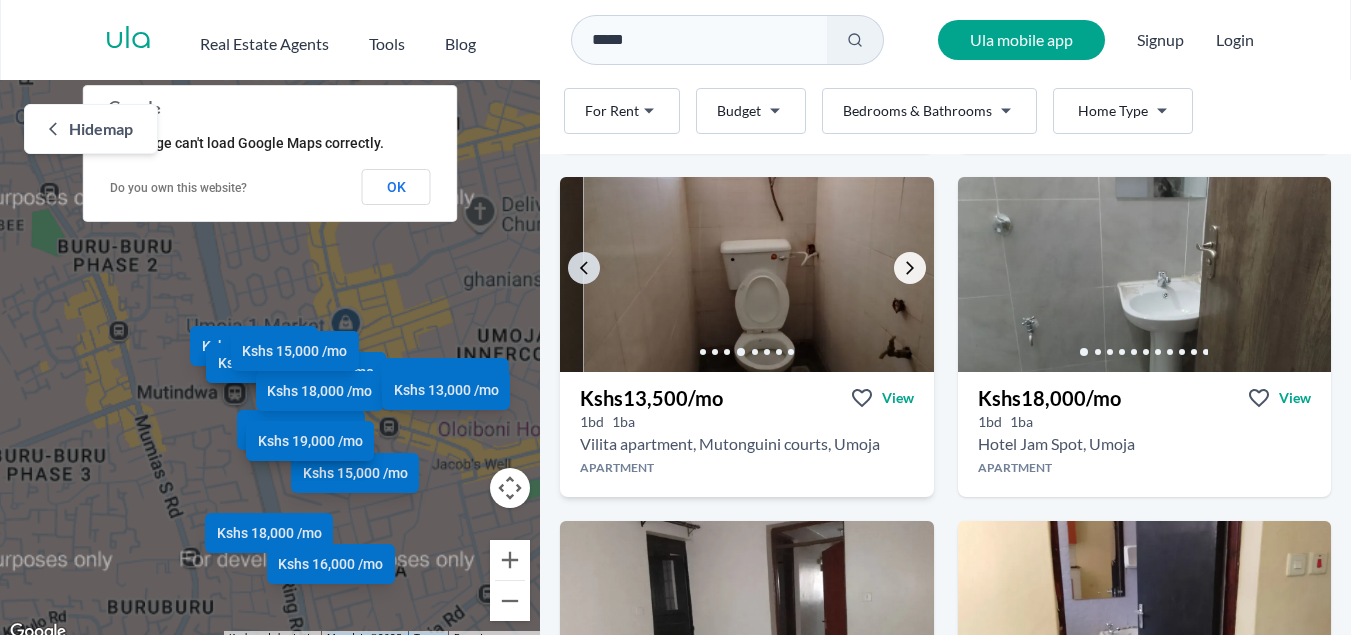 click at bounding box center [910, 268] 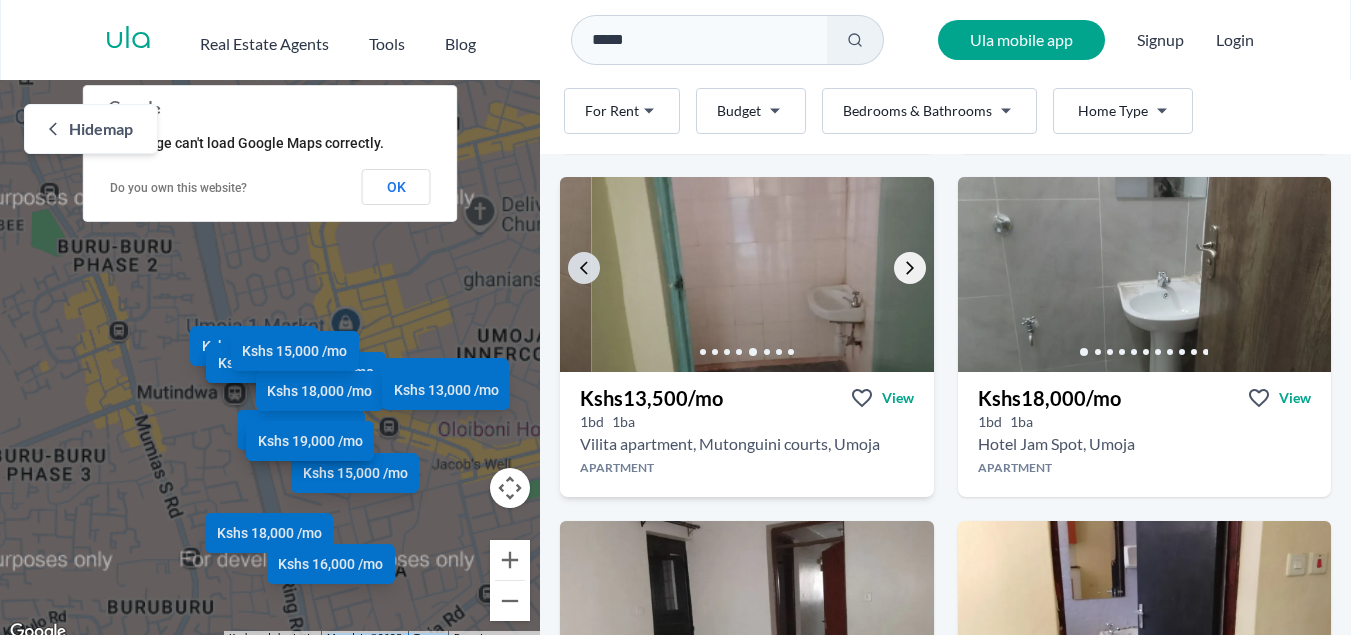 click at bounding box center (910, 268) 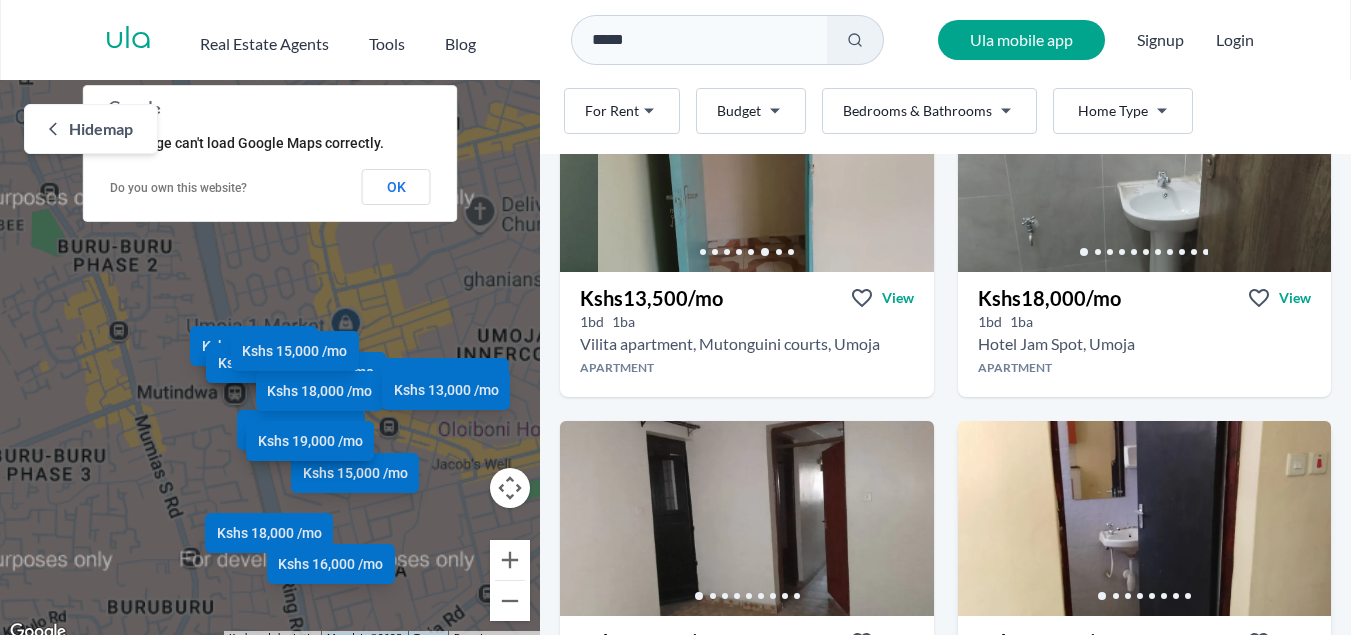 scroll, scrollTop: 733, scrollLeft: 0, axis: vertical 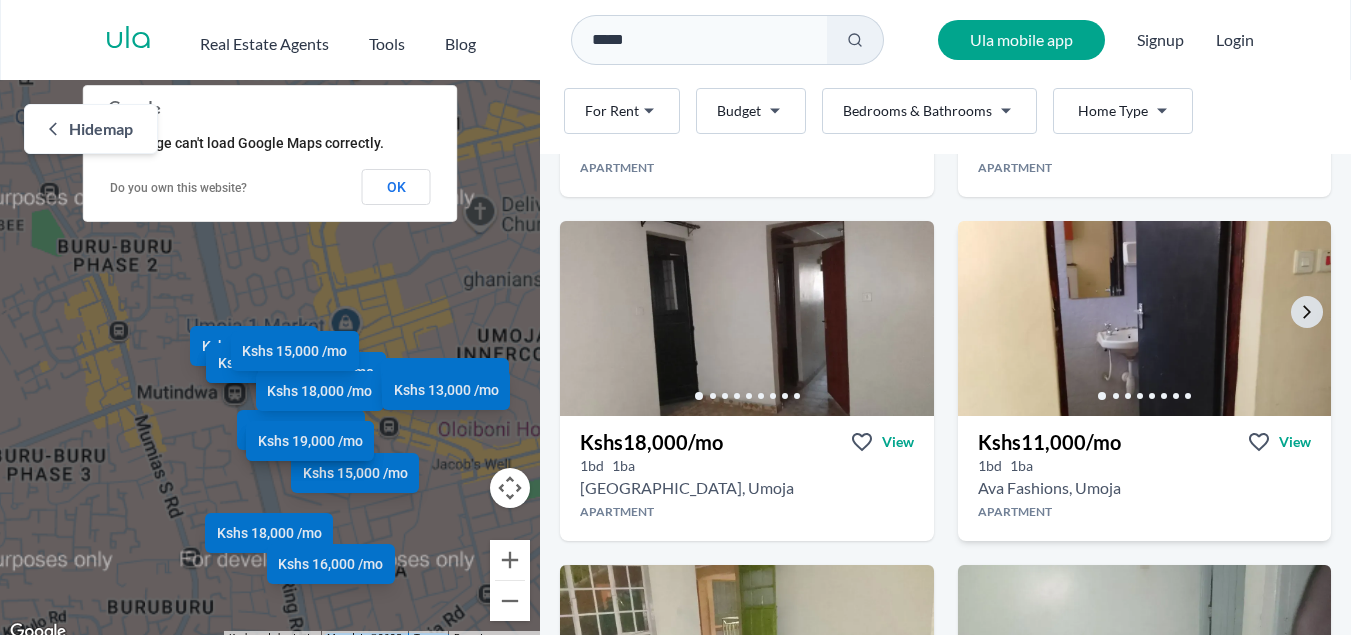 click at bounding box center (1144, 318) 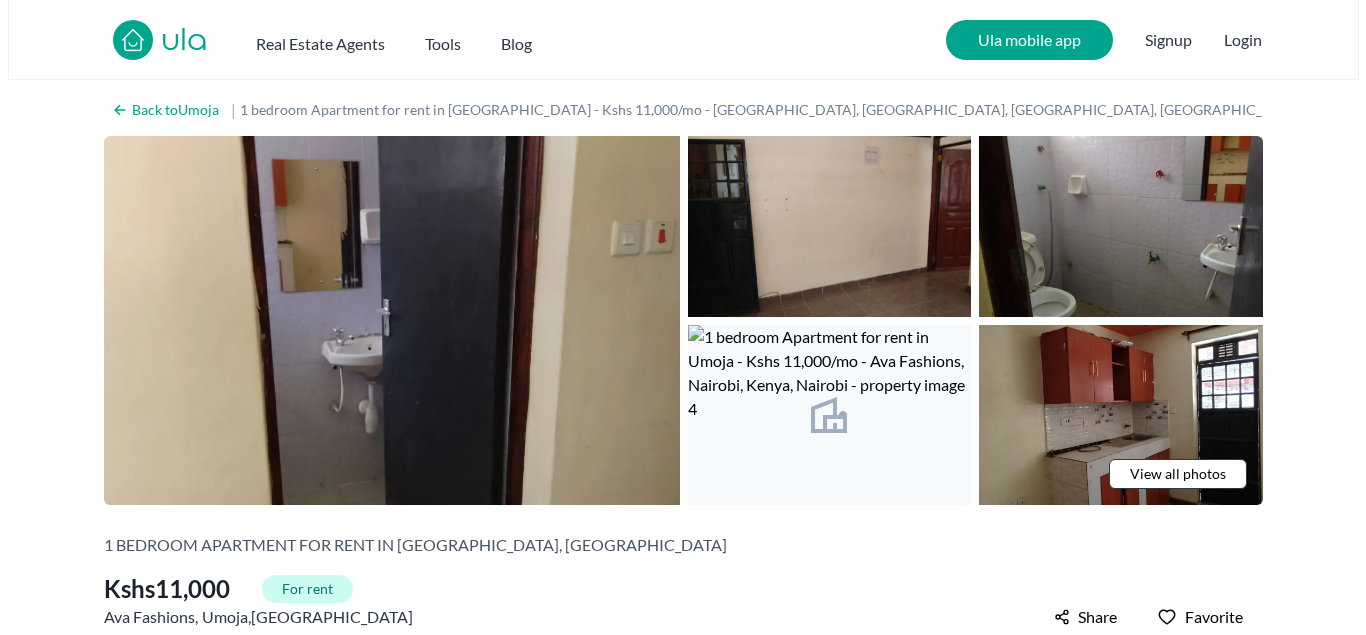 scroll, scrollTop: 33, scrollLeft: 0, axis: vertical 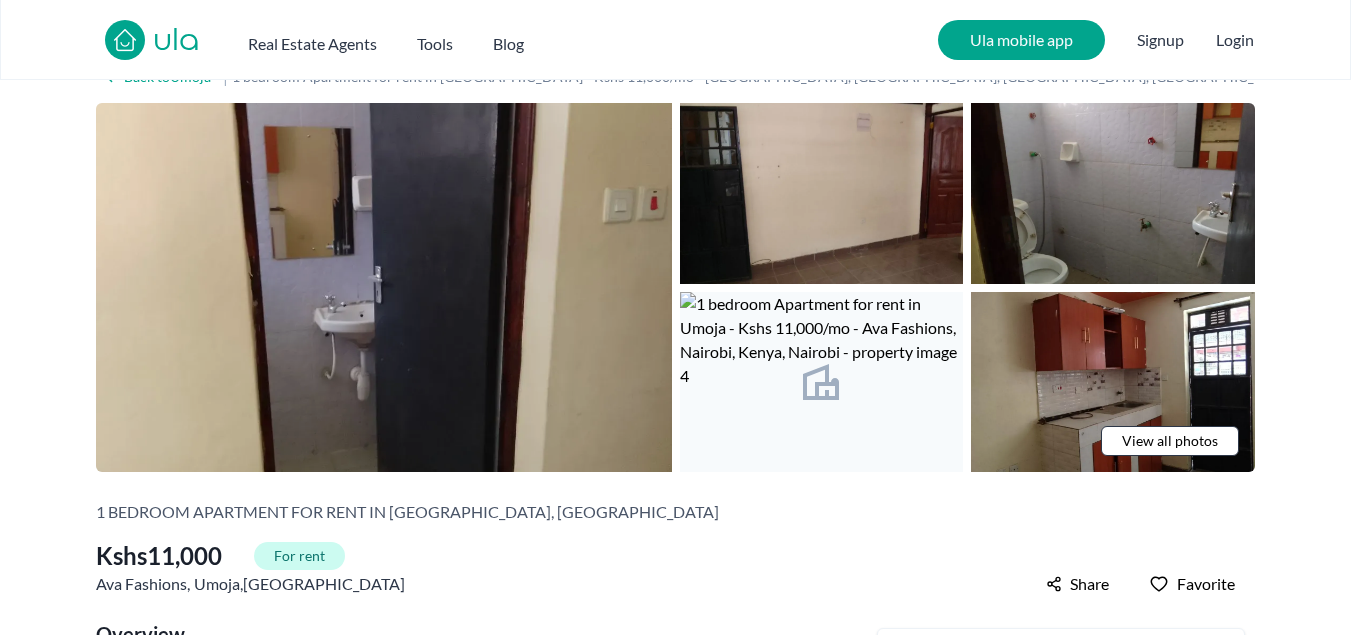 click at bounding box center (384, 287) 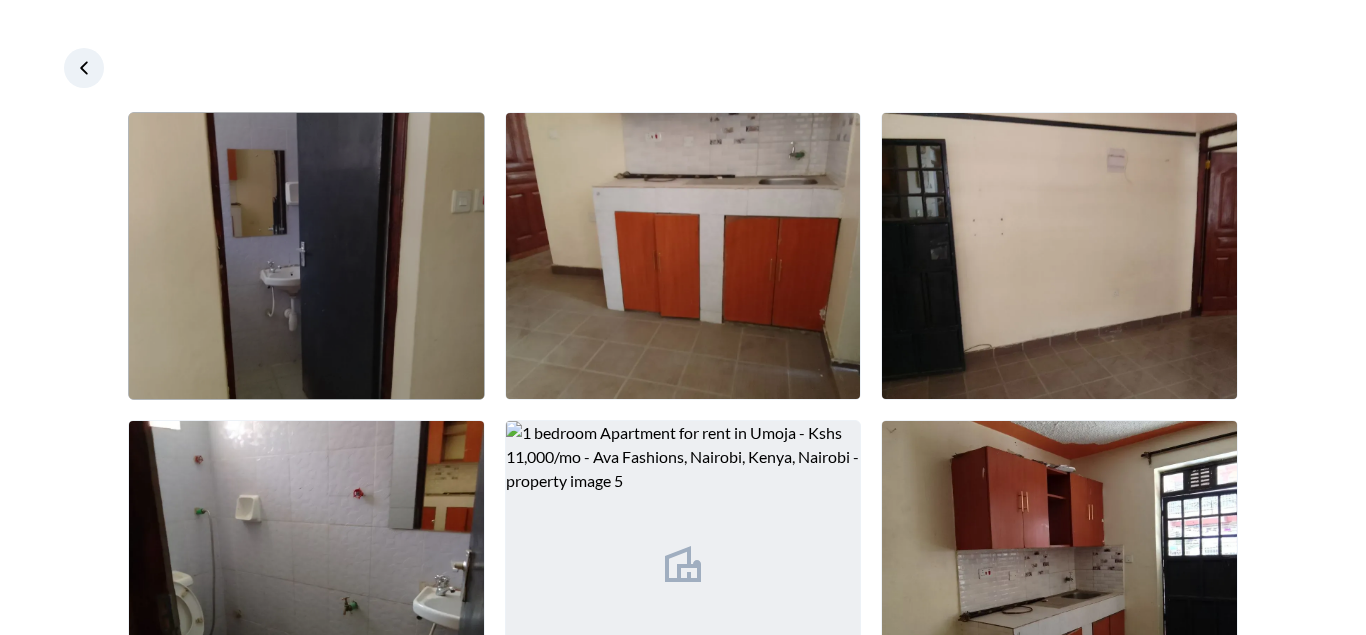 scroll, scrollTop: 133, scrollLeft: 0, axis: vertical 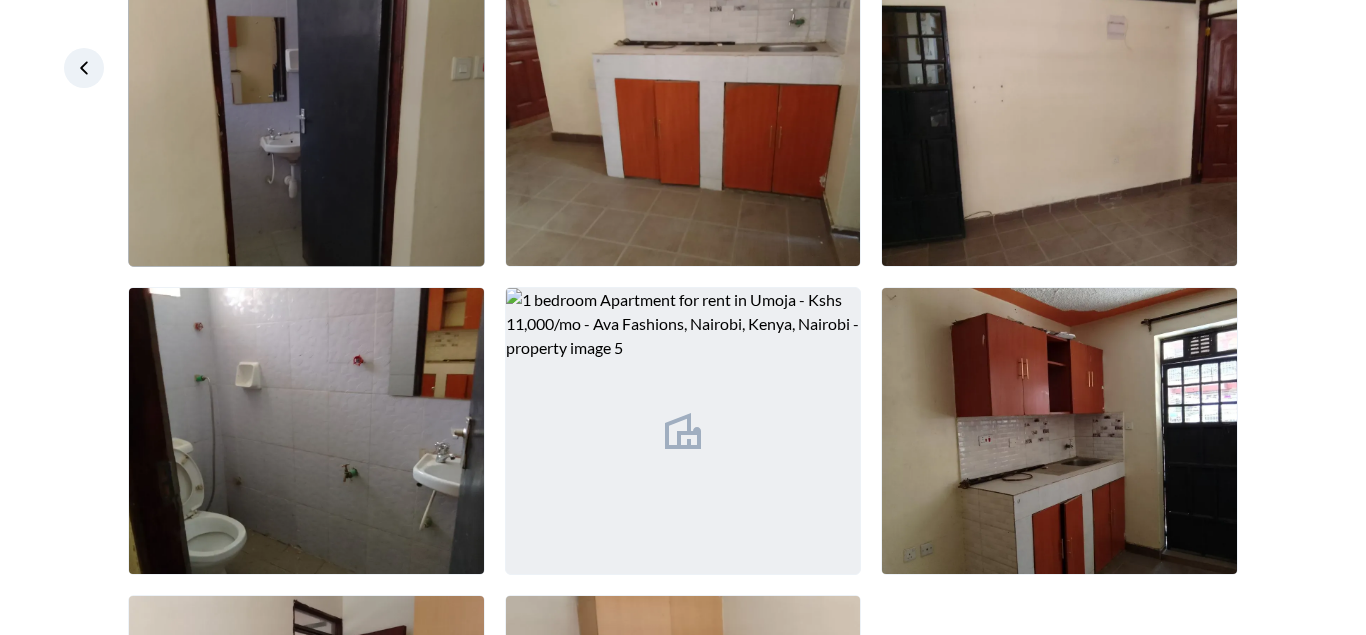 click at bounding box center (306, 123) 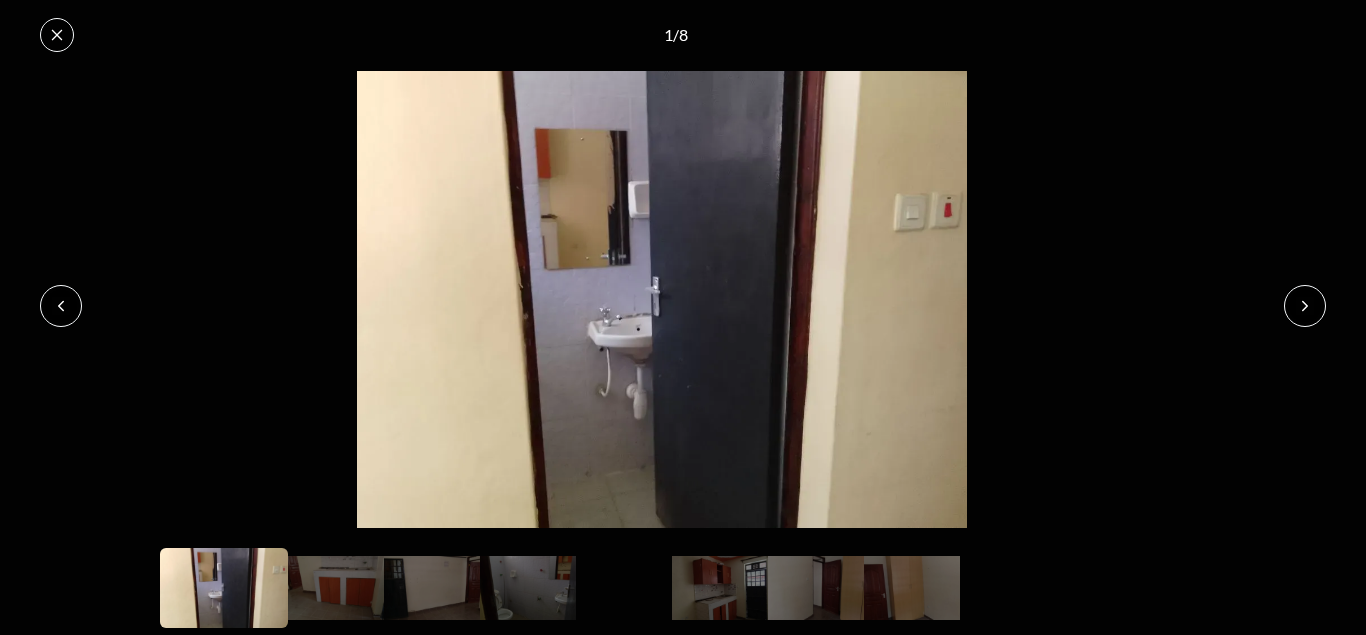 click at bounding box center [662, 299] 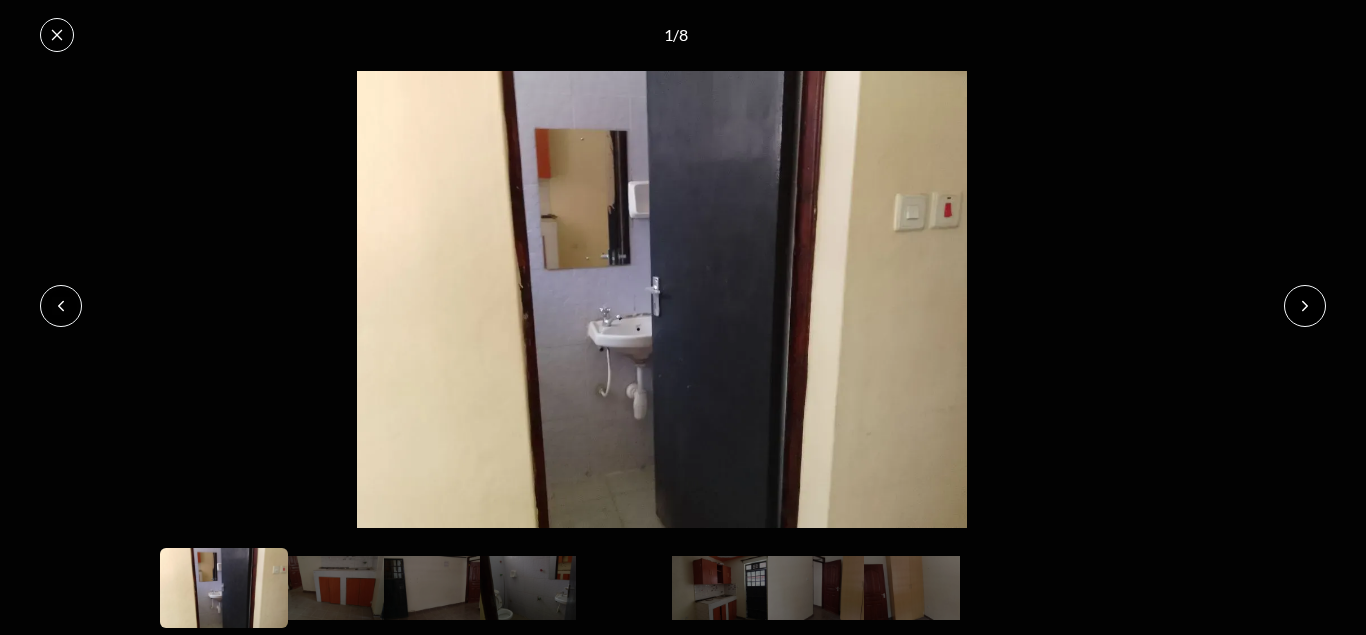 click at bounding box center [1305, 306] 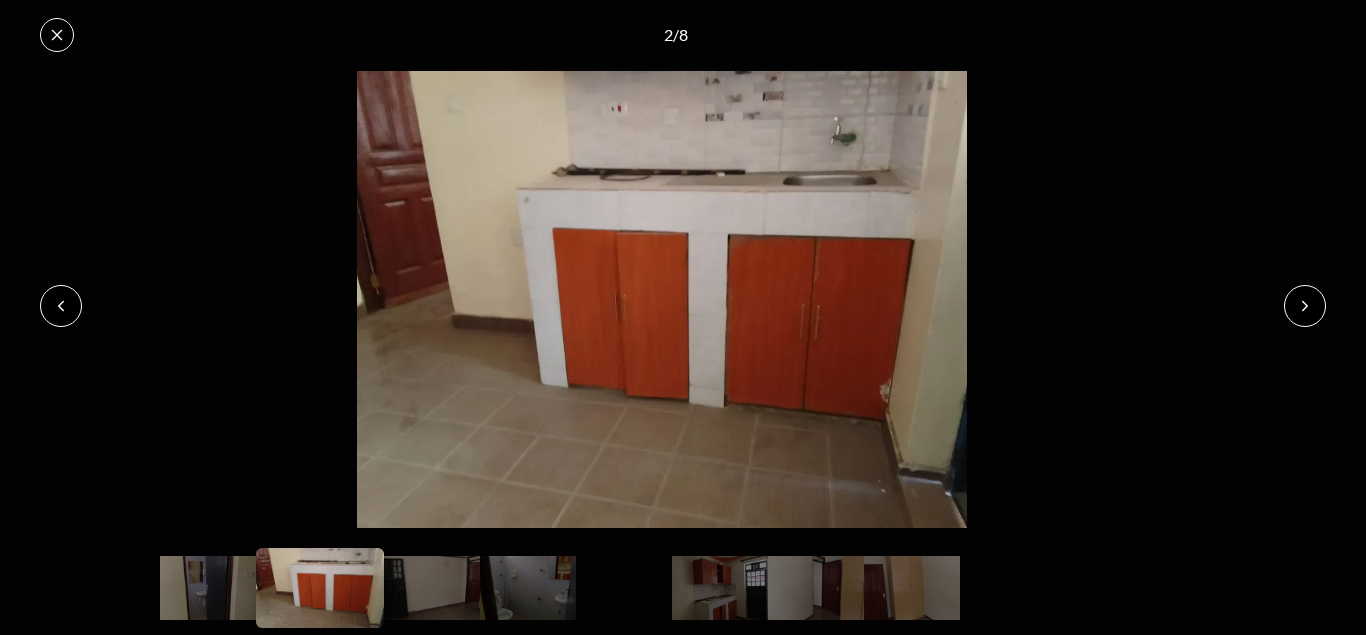 click at bounding box center [1305, 306] 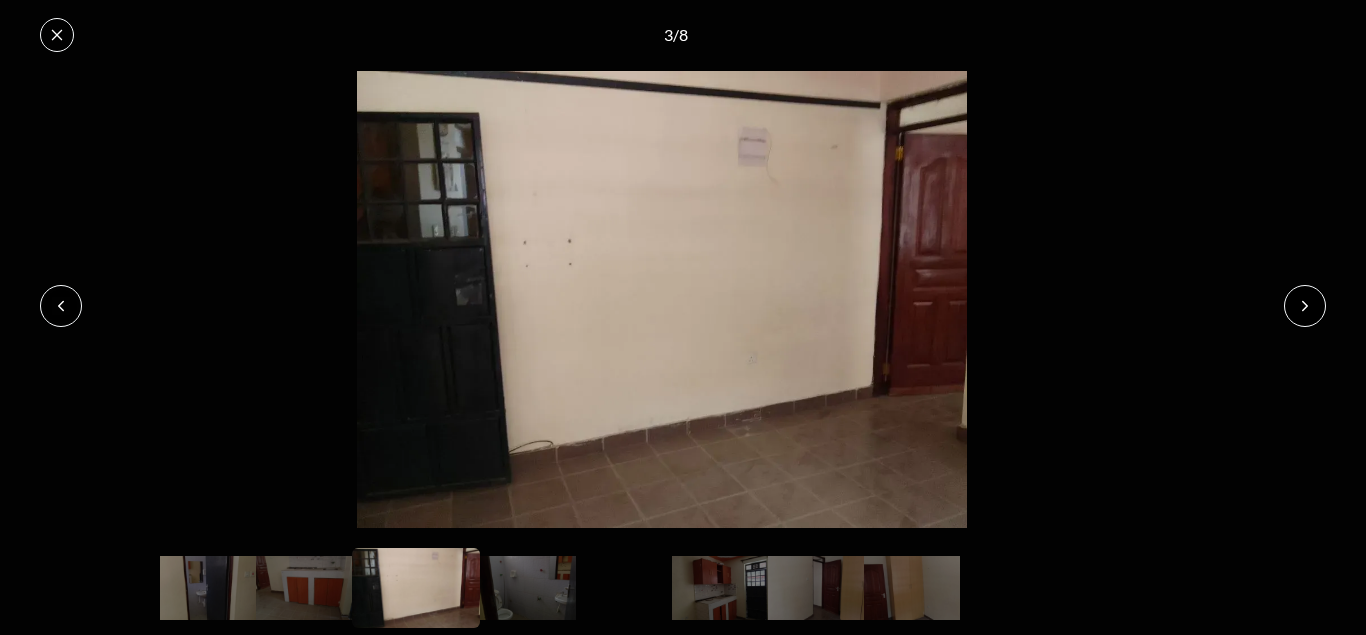 click at bounding box center [1305, 306] 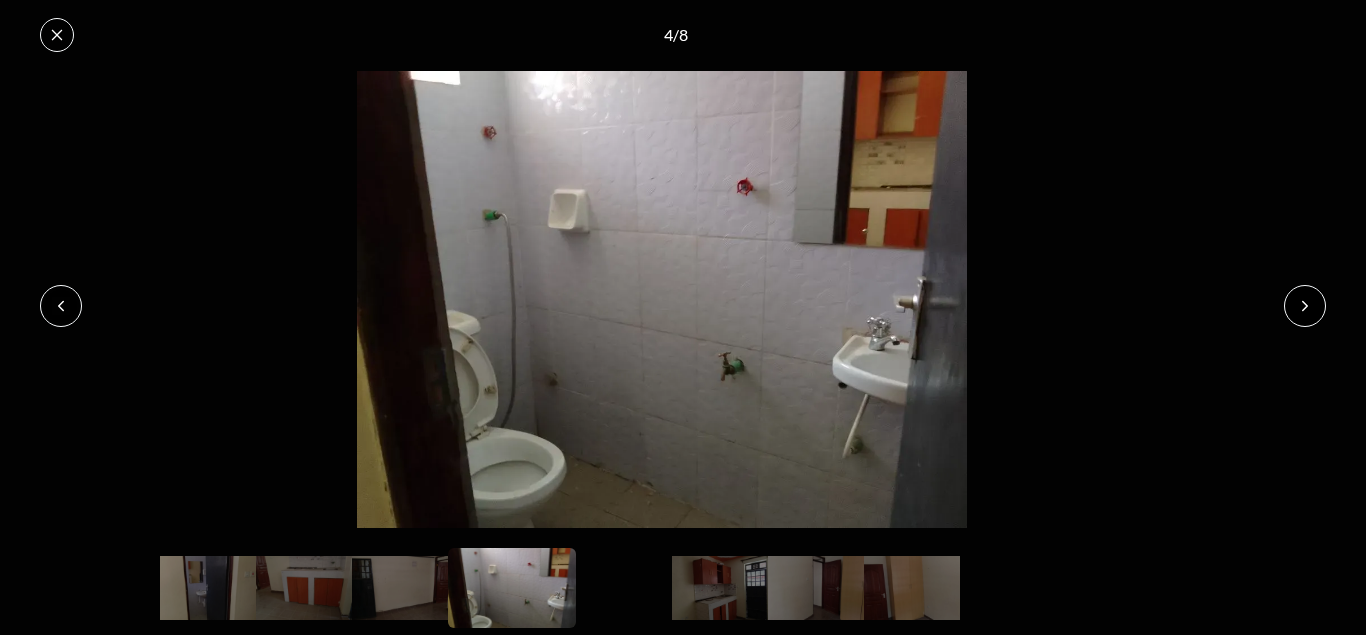 click at bounding box center (1305, 306) 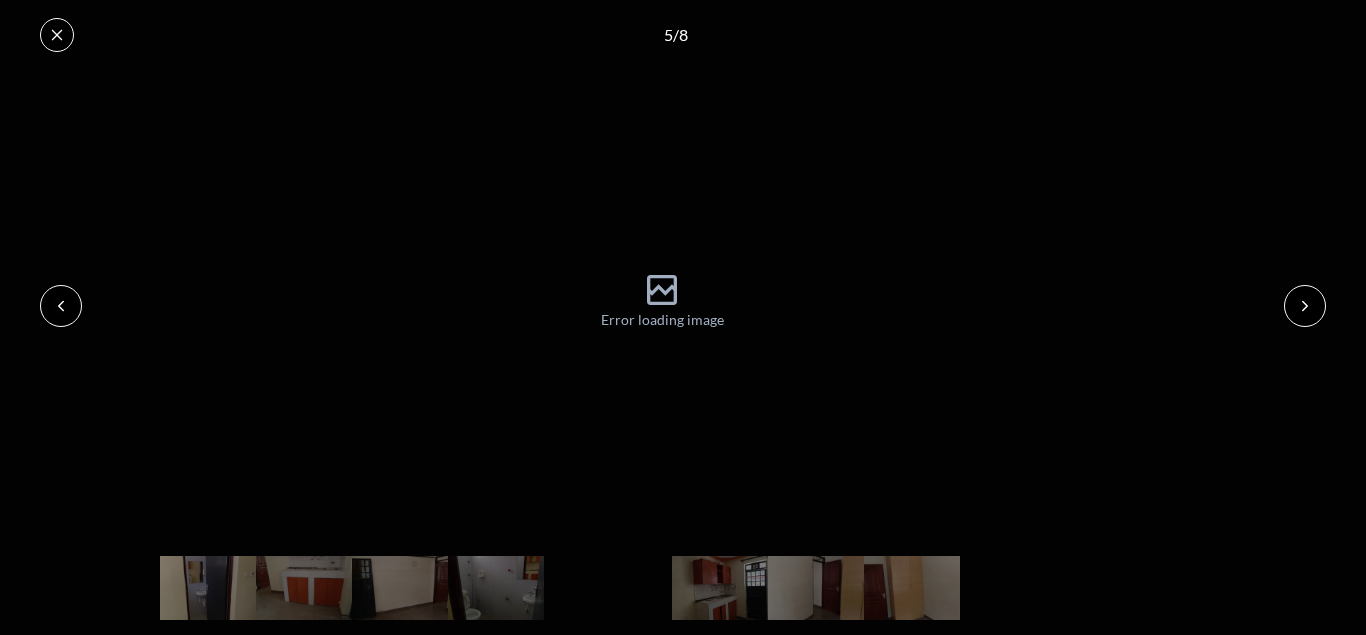 click at bounding box center [1305, 306] 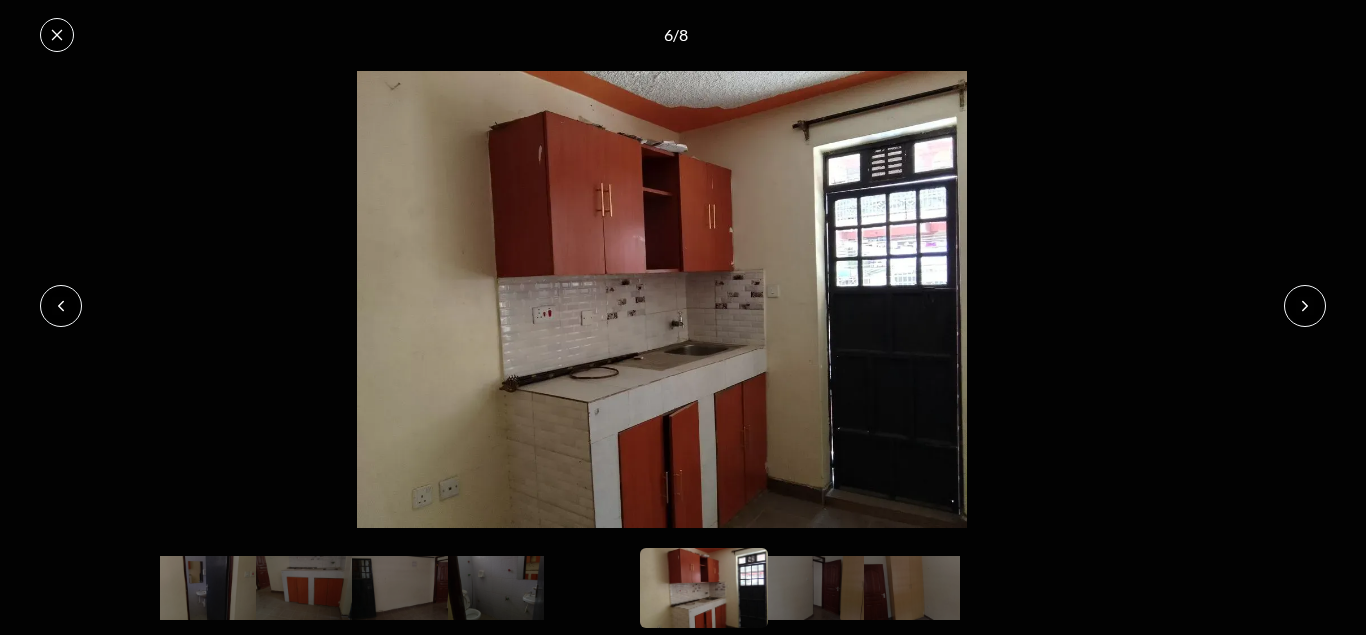 click 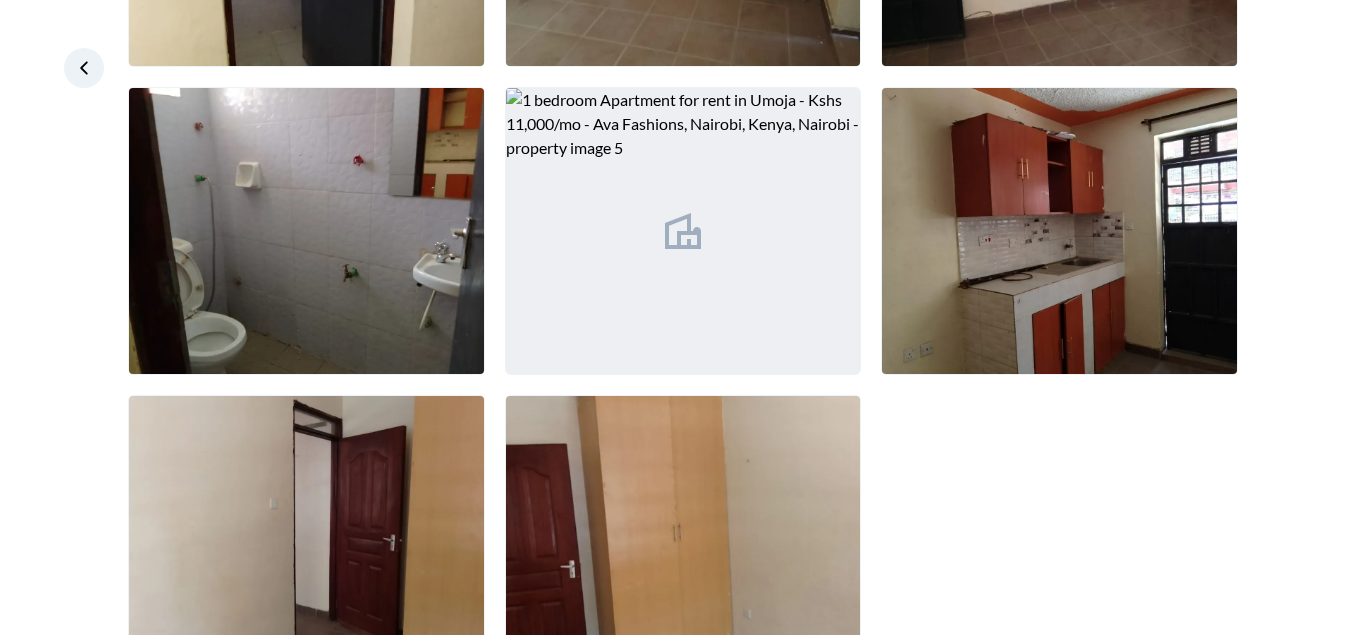 scroll, scrollTop: 429, scrollLeft: 0, axis: vertical 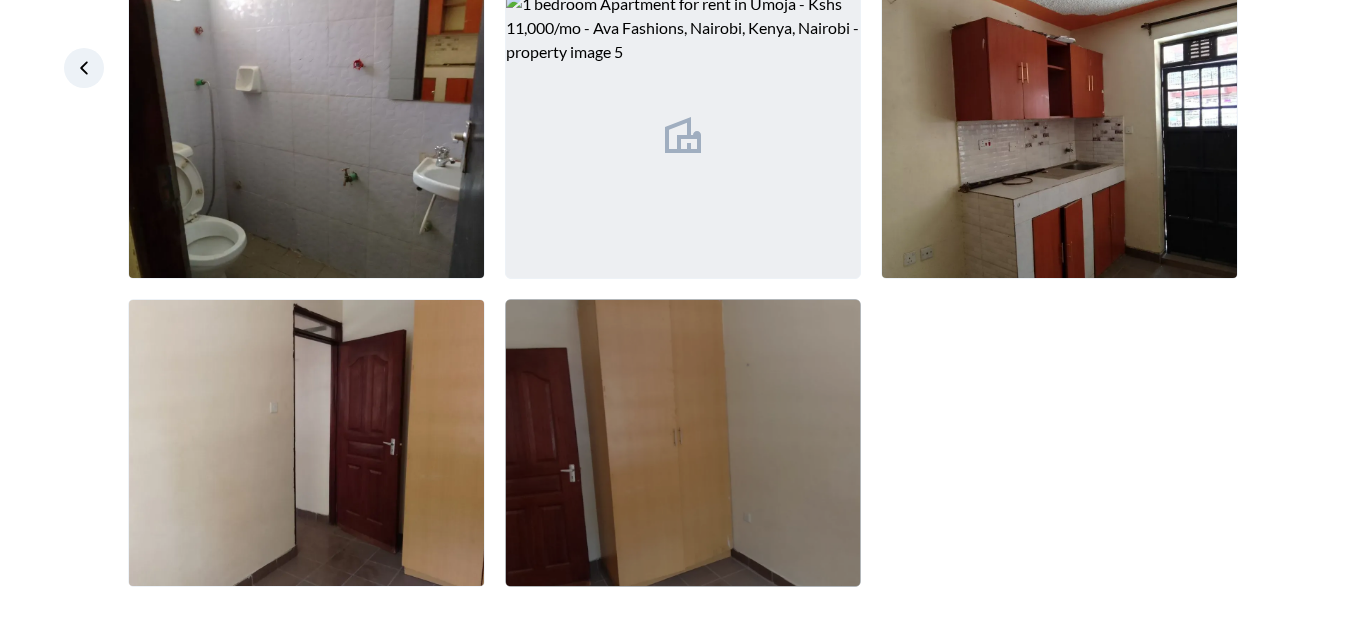 click at bounding box center (683, 443) 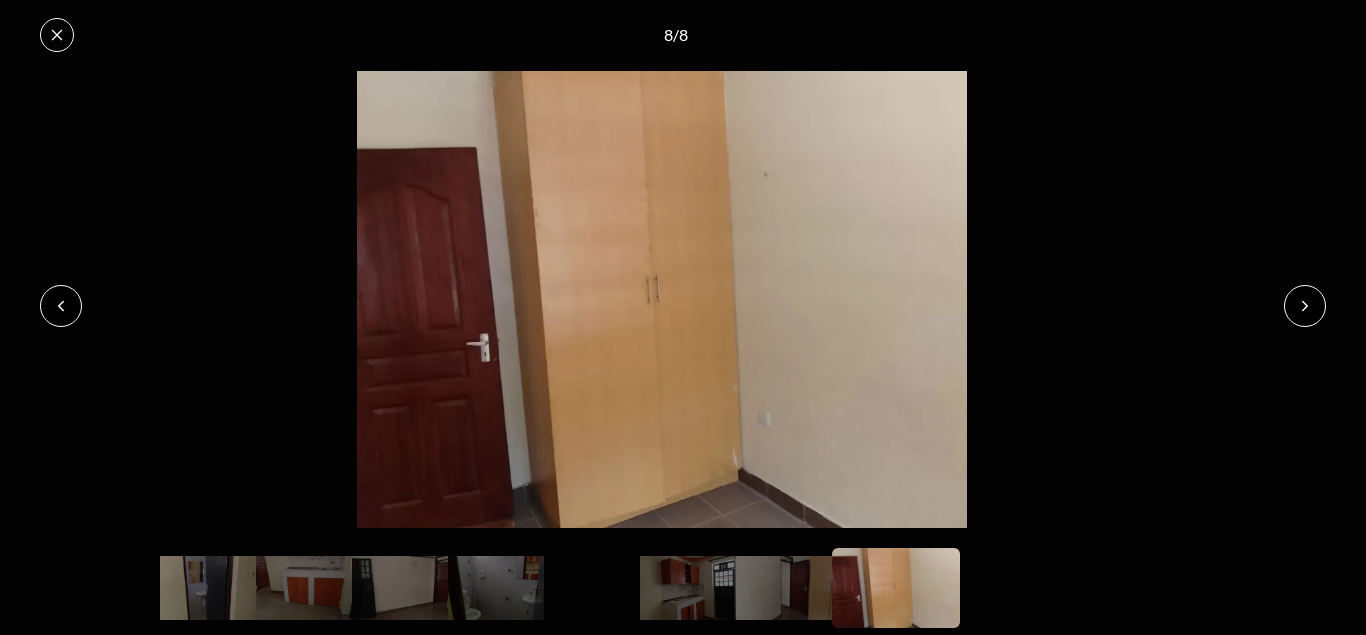 click at bounding box center [1305, 306] 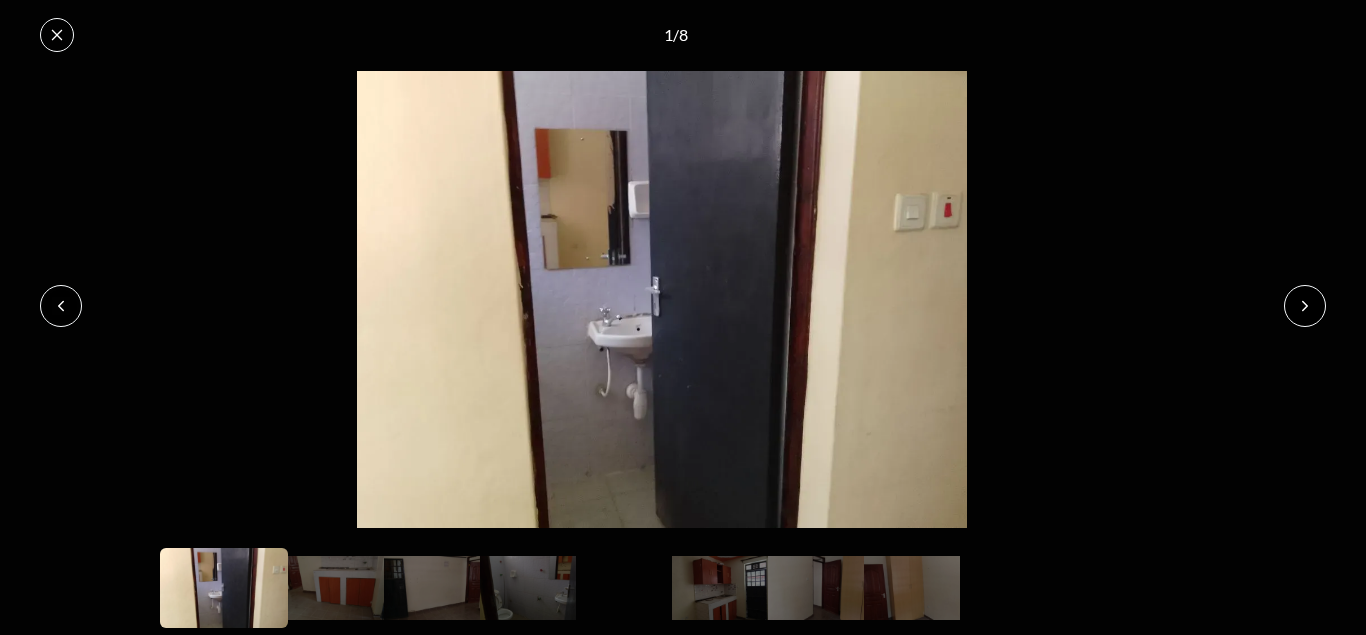 click at bounding box center [1305, 306] 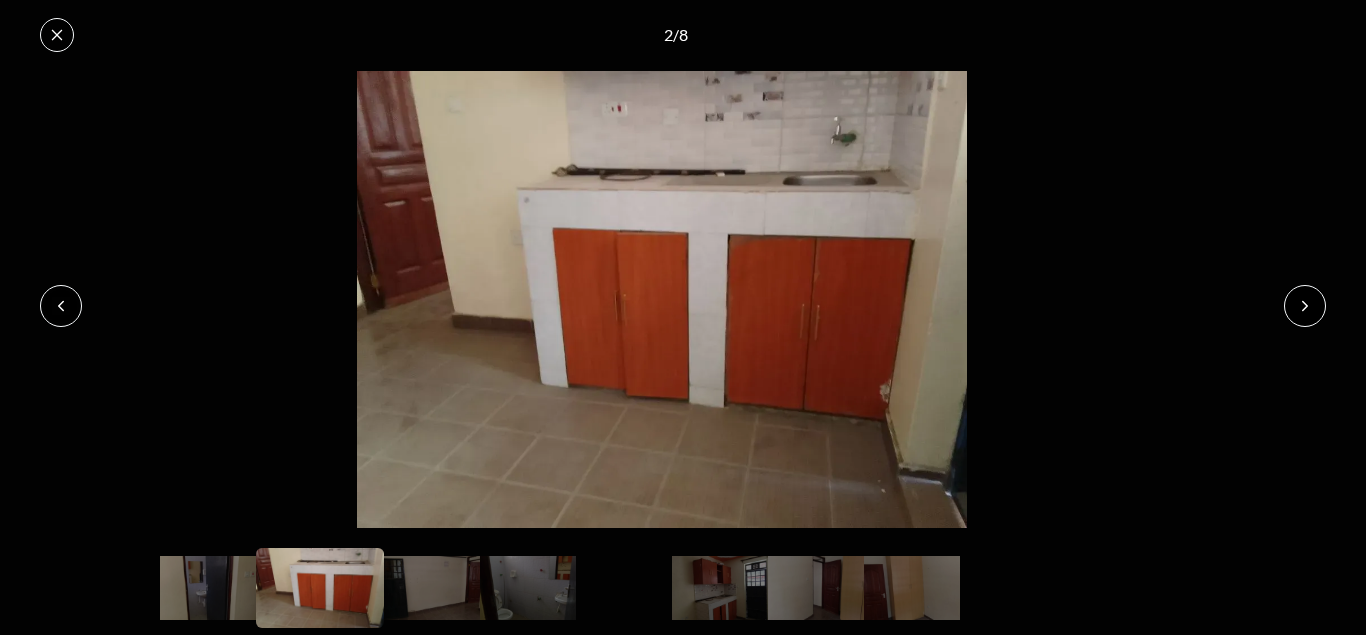 click 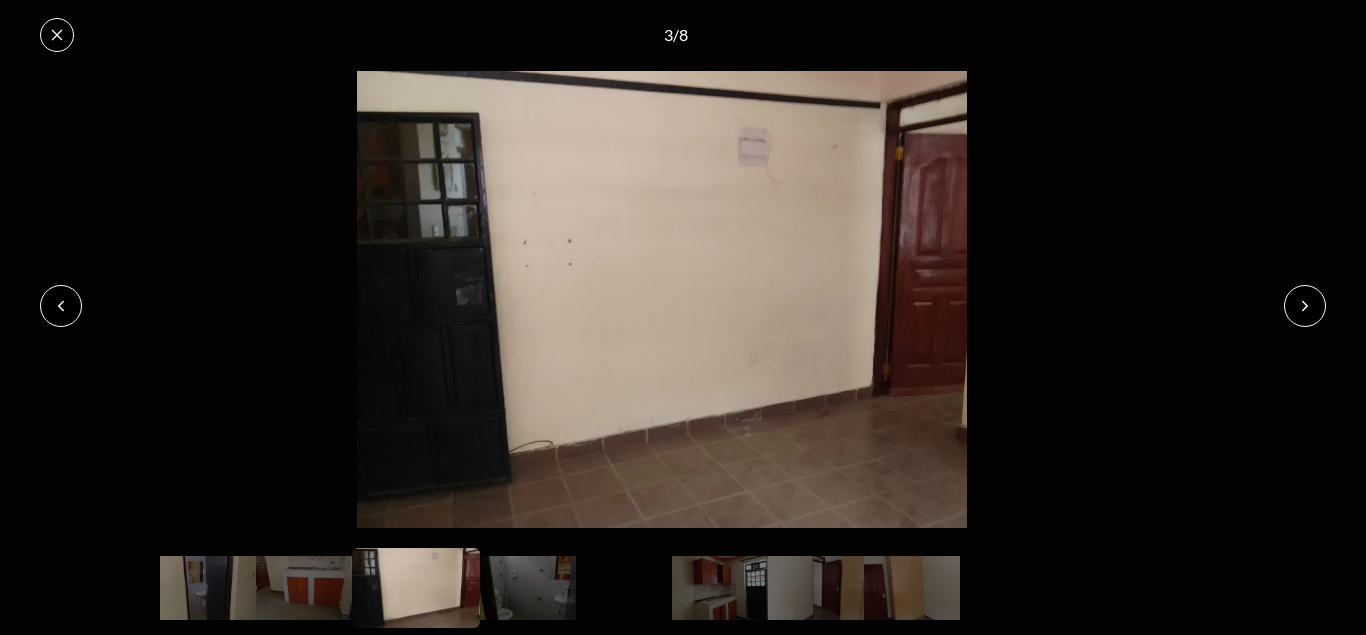 click at bounding box center (57, 35) 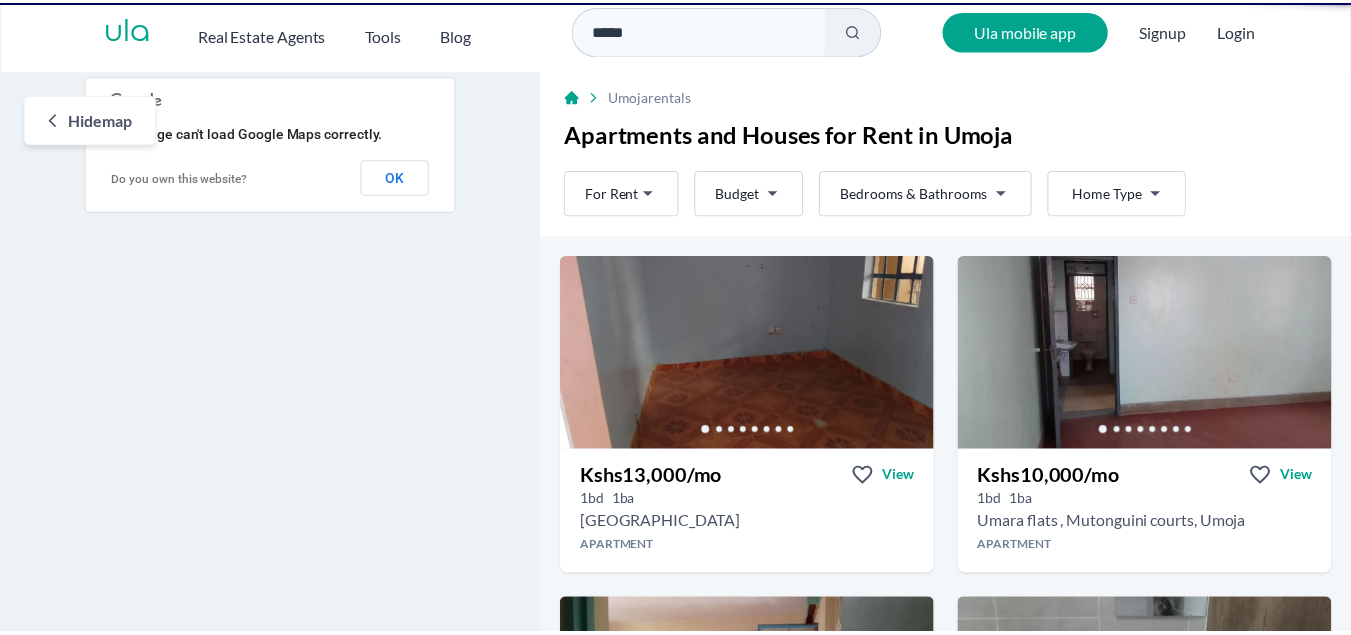 scroll, scrollTop: 0, scrollLeft: 0, axis: both 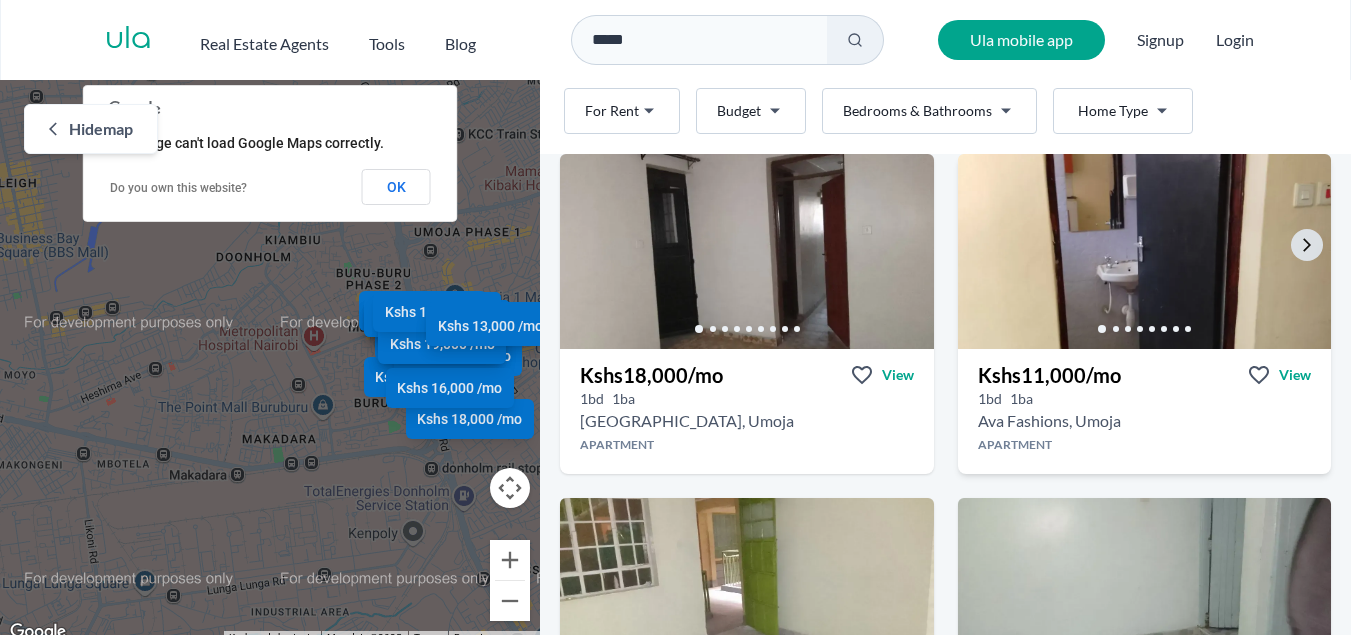 click at bounding box center [1144, 251] 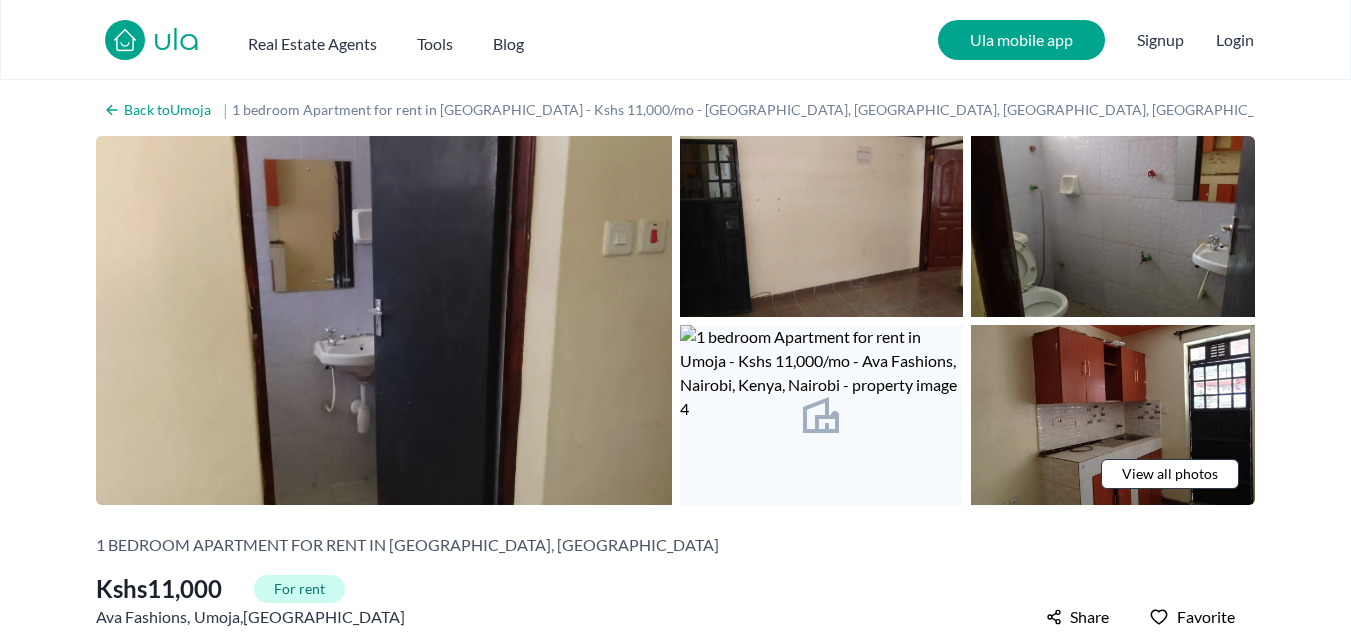 click at bounding box center [384, 320] 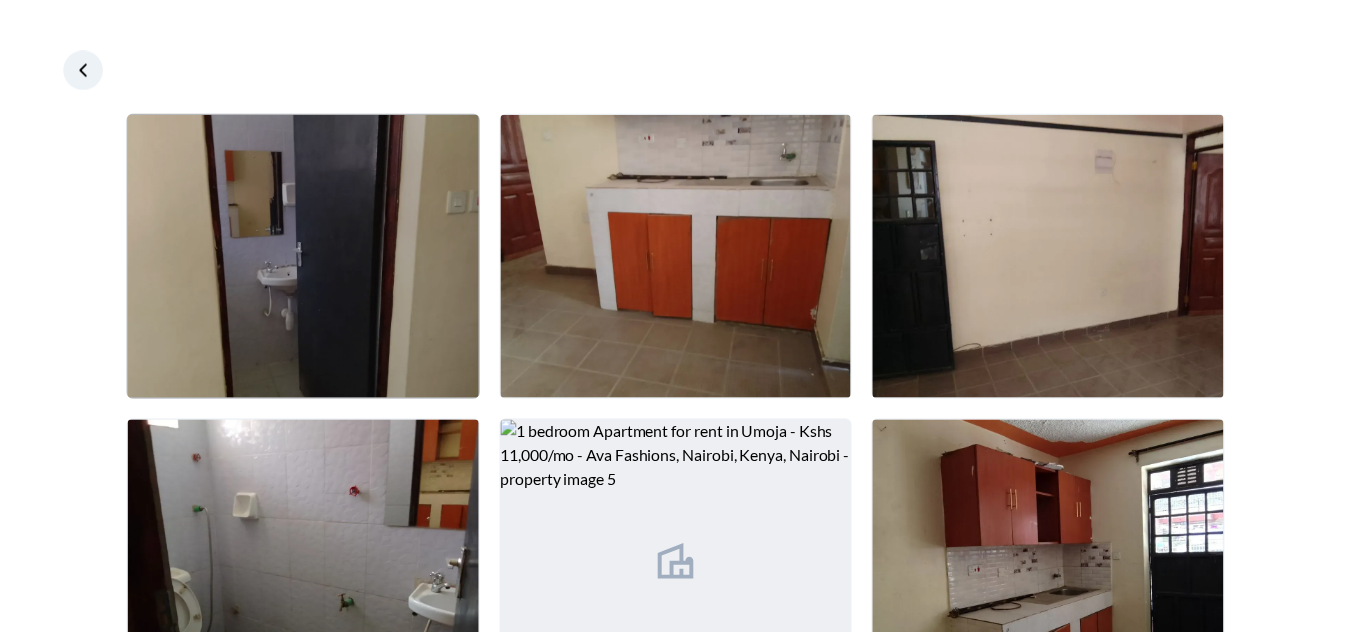 scroll, scrollTop: 67, scrollLeft: 0, axis: vertical 